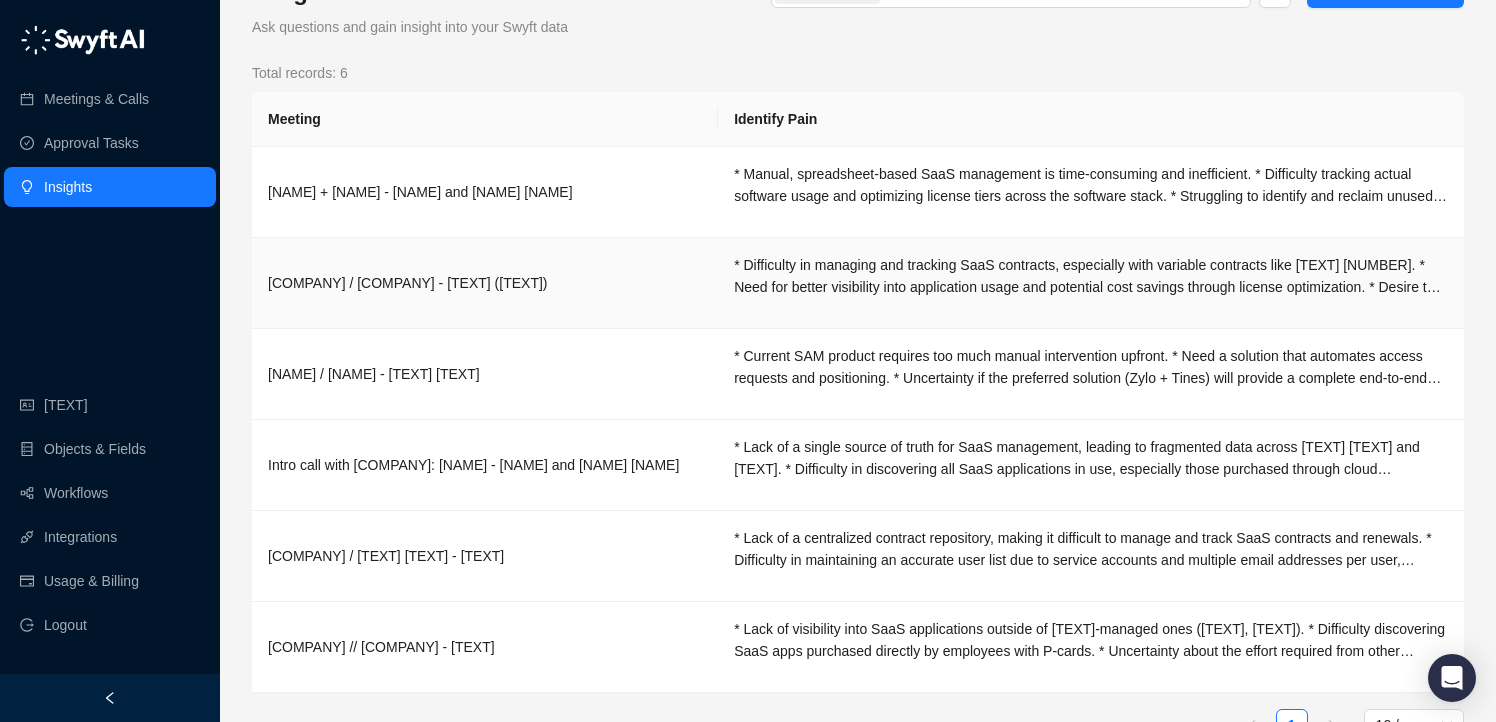 scroll, scrollTop: 91, scrollLeft: 0, axis: vertical 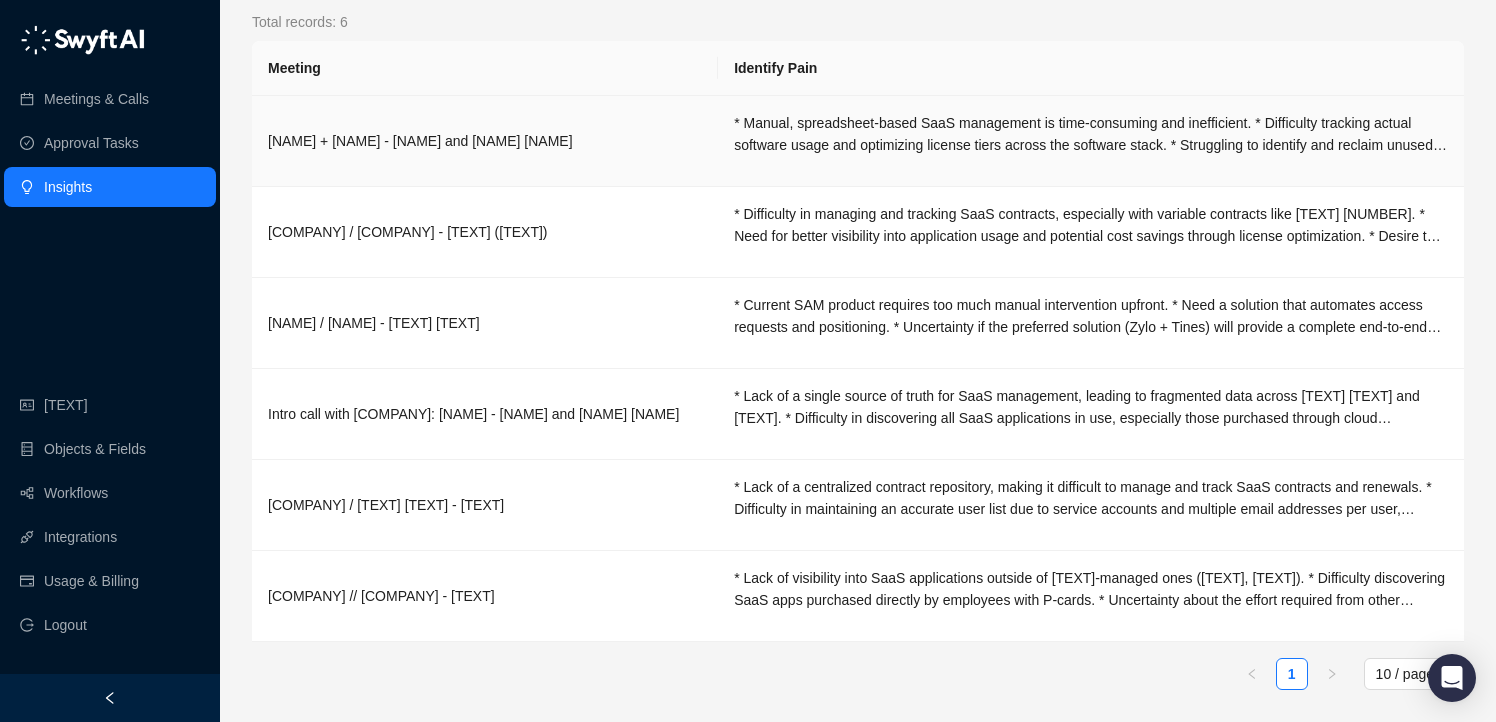 click on "[NAME] + [NAME] - [NAME] and [NAME] [NAME]" at bounding box center [485, 141] 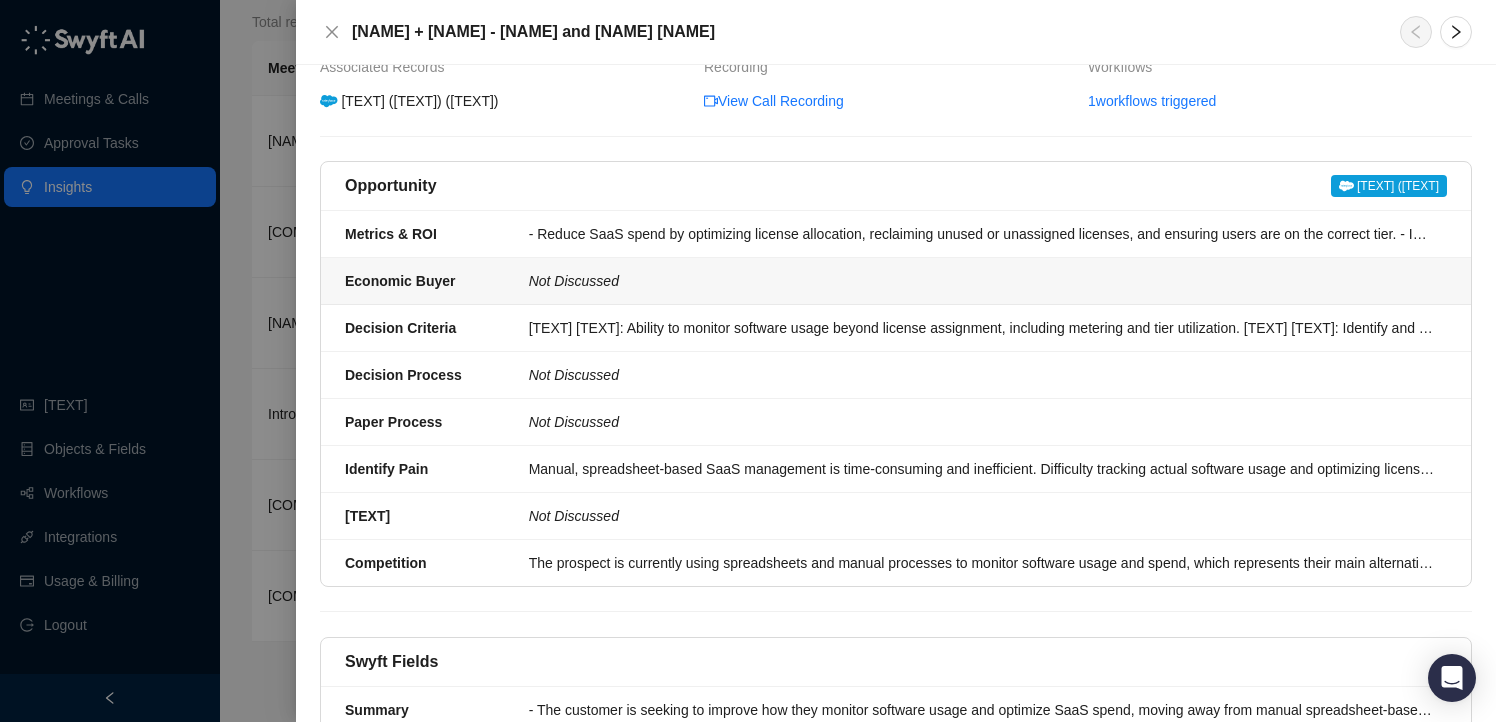 scroll, scrollTop: 39, scrollLeft: 0, axis: vertical 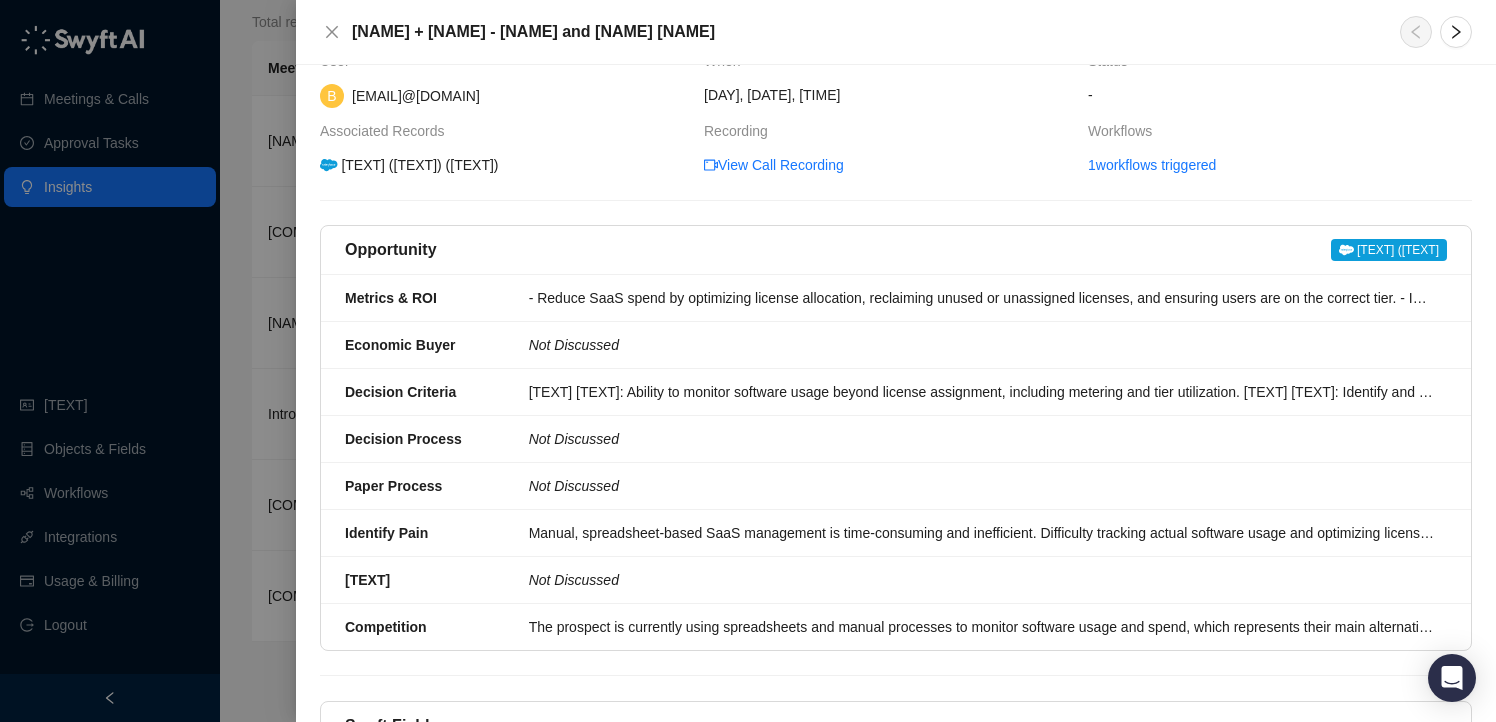 click at bounding box center (748, 361) 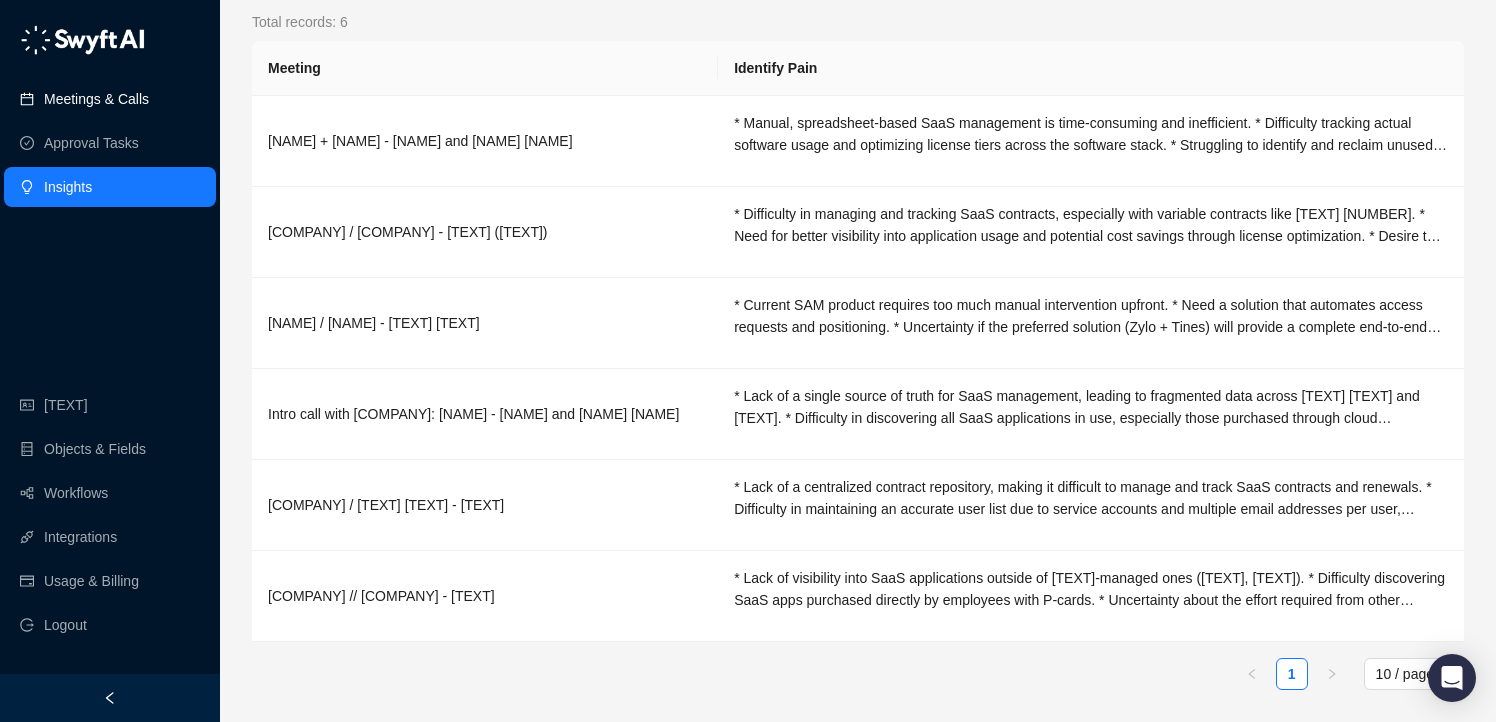 click on "Meetings & Calls" at bounding box center (96, 99) 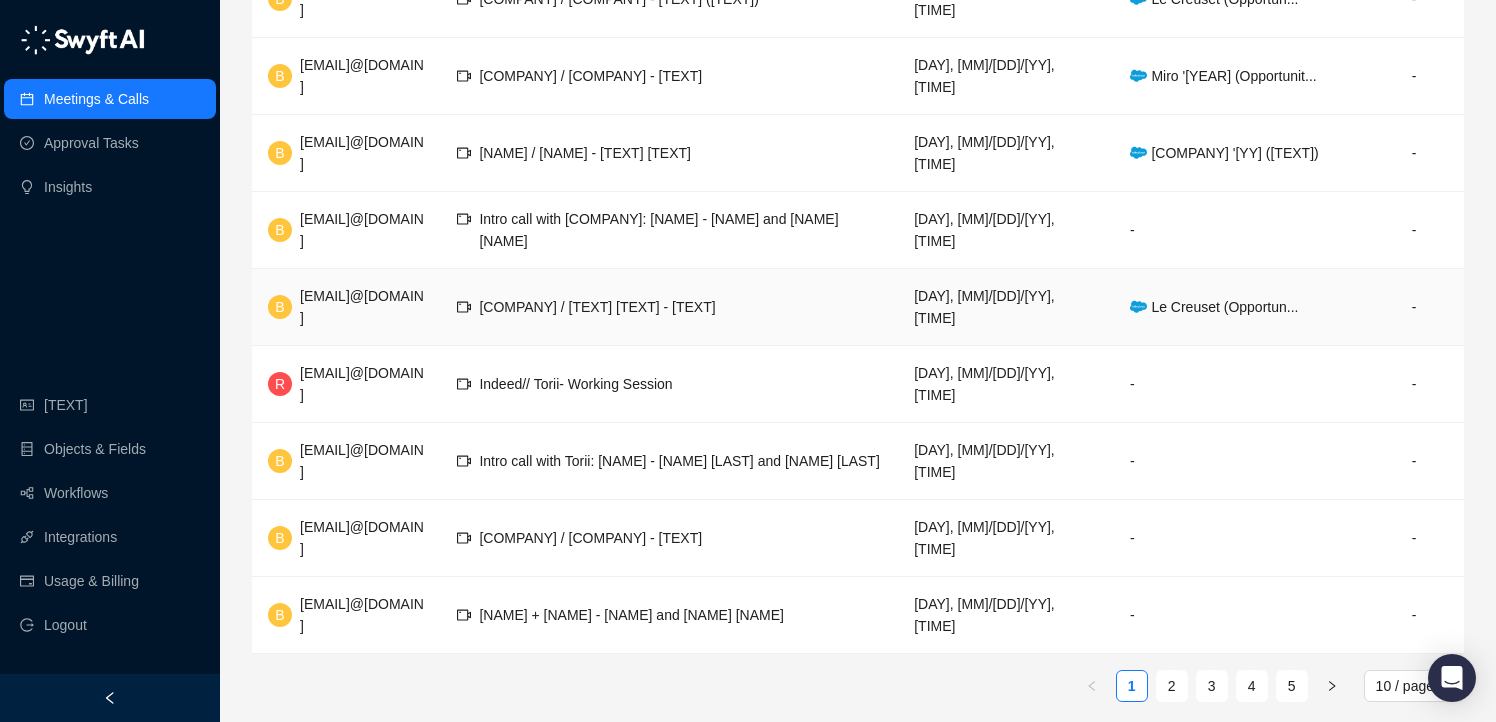 scroll, scrollTop: 432, scrollLeft: 0, axis: vertical 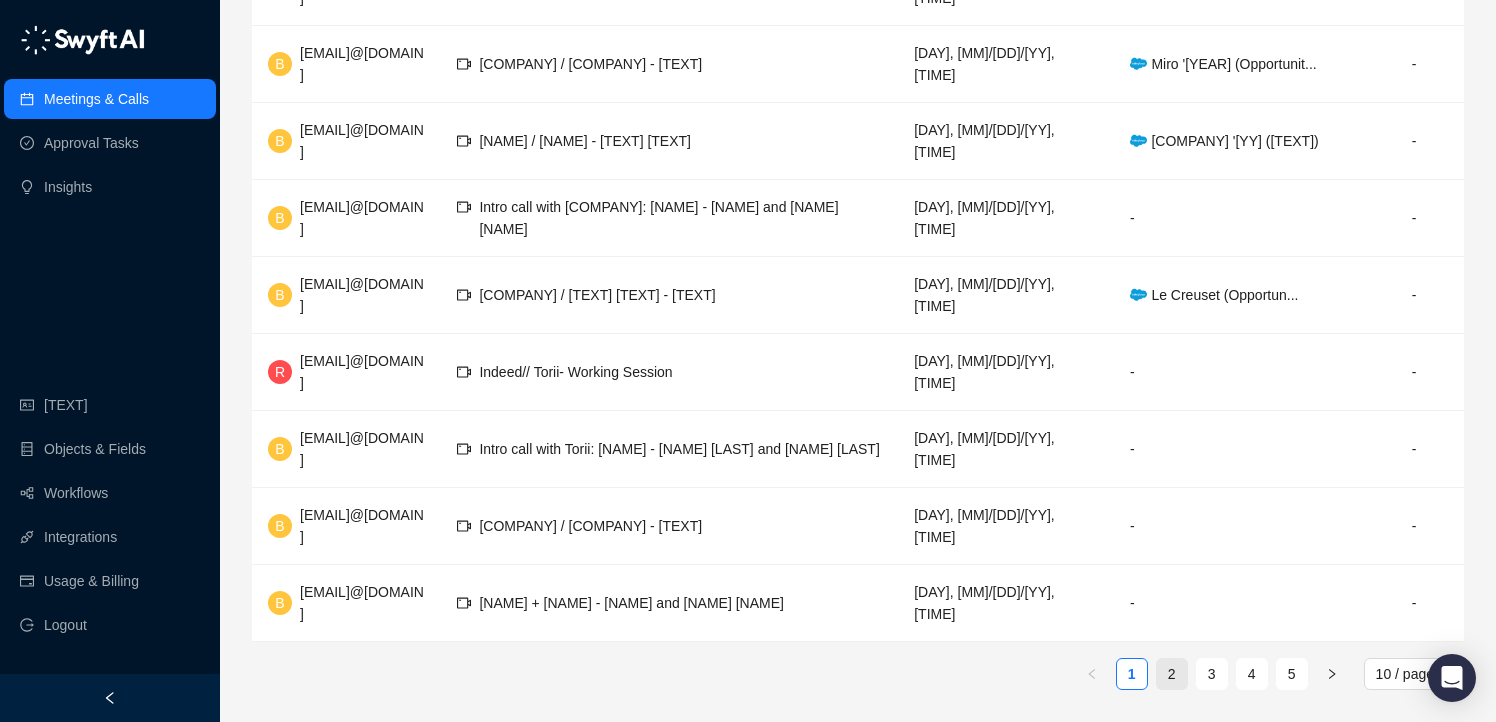 click on "2" at bounding box center [1172, 674] 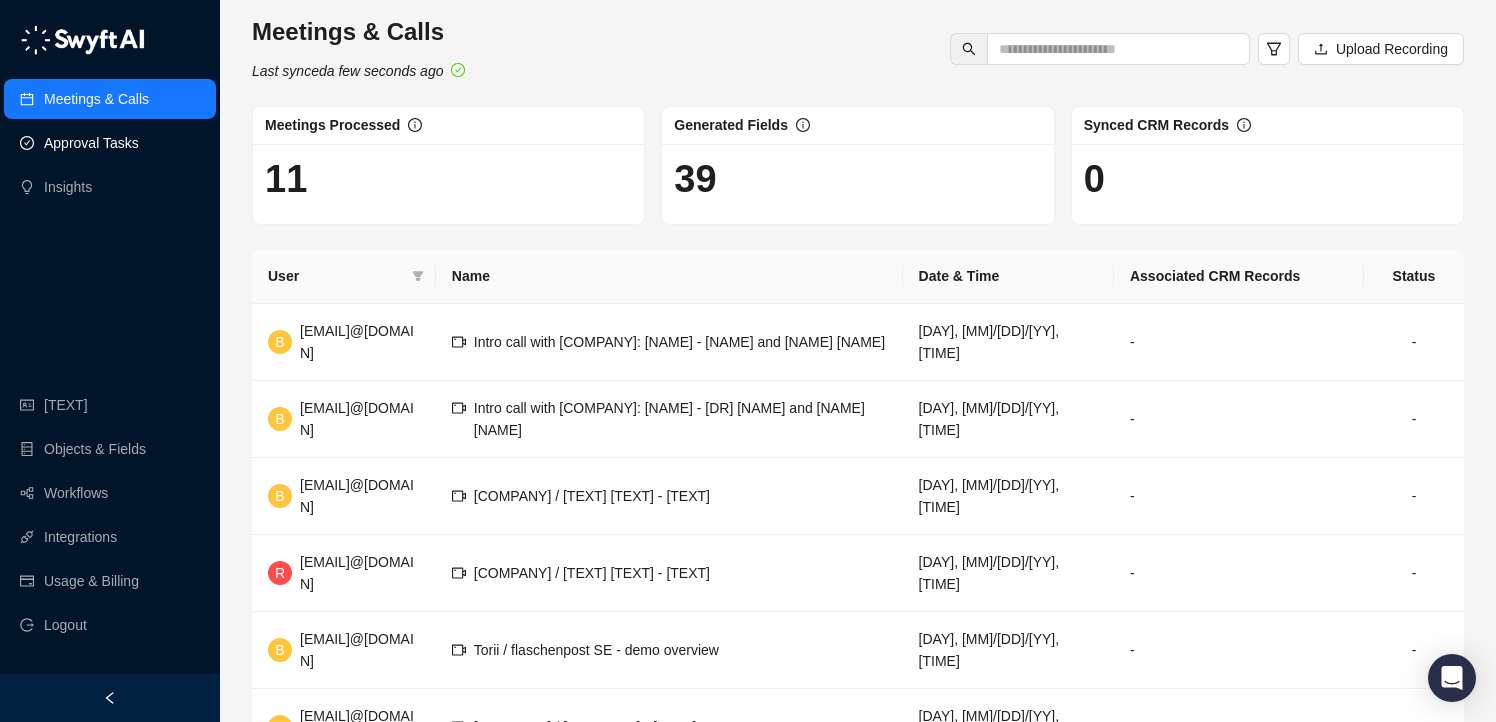 click on "Approval Tasks" at bounding box center [91, 143] 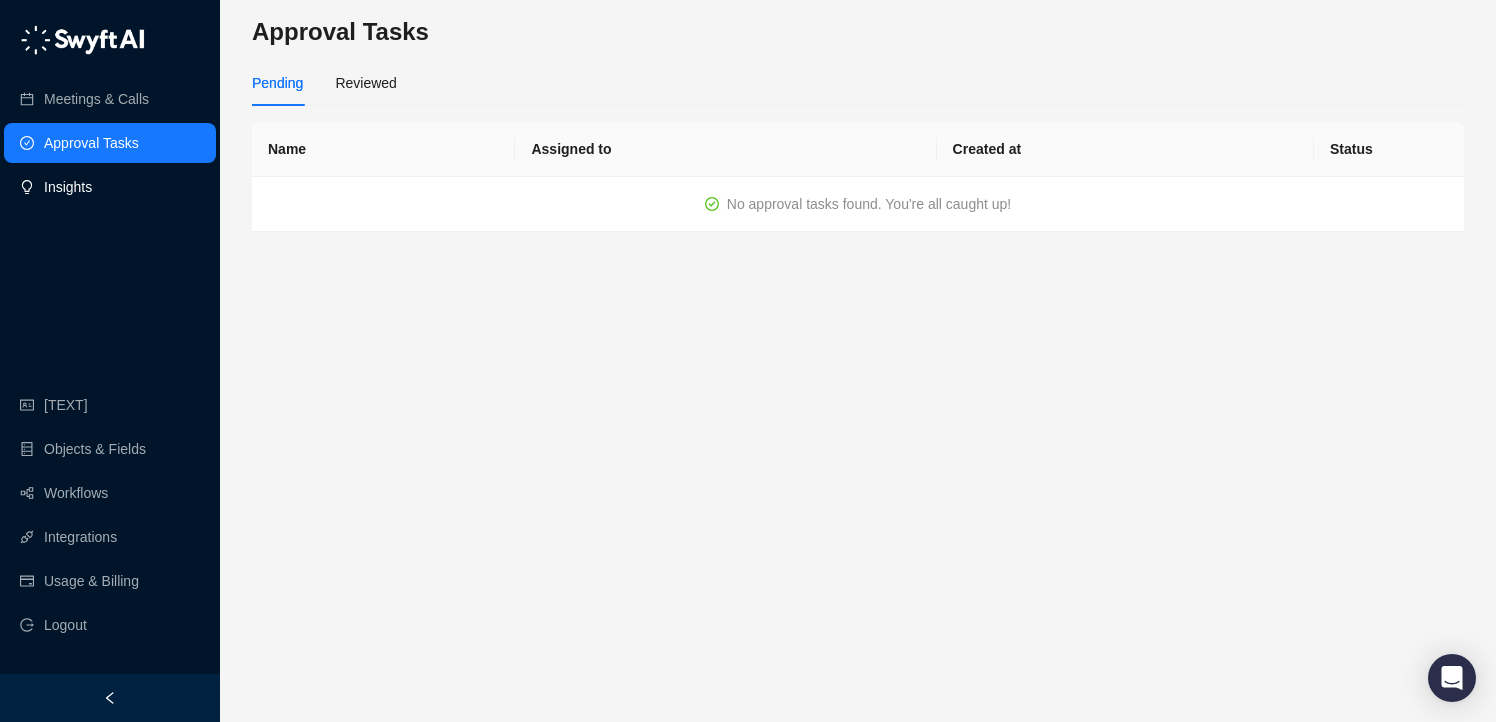 click on "Insights" at bounding box center [68, 187] 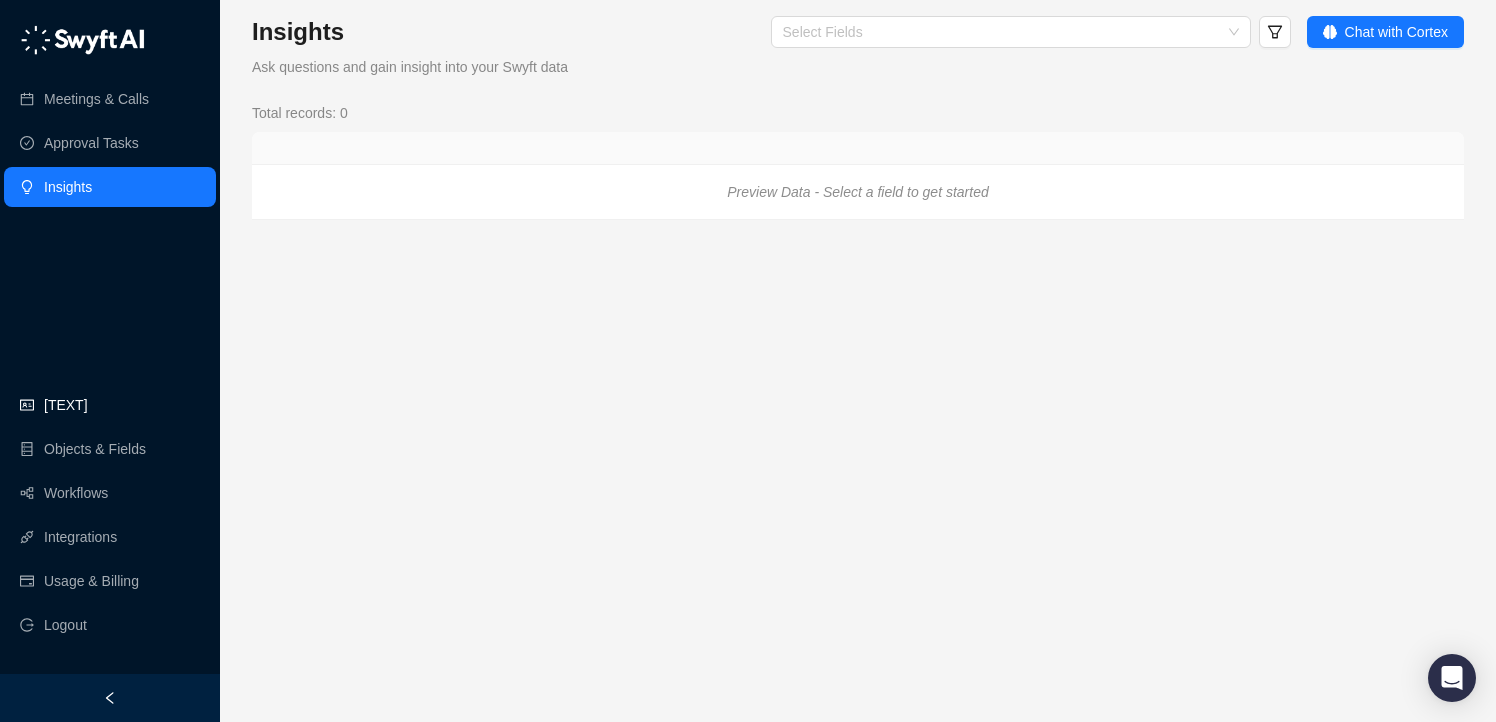 click on "[TEXT]" at bounding box center [66, 405] 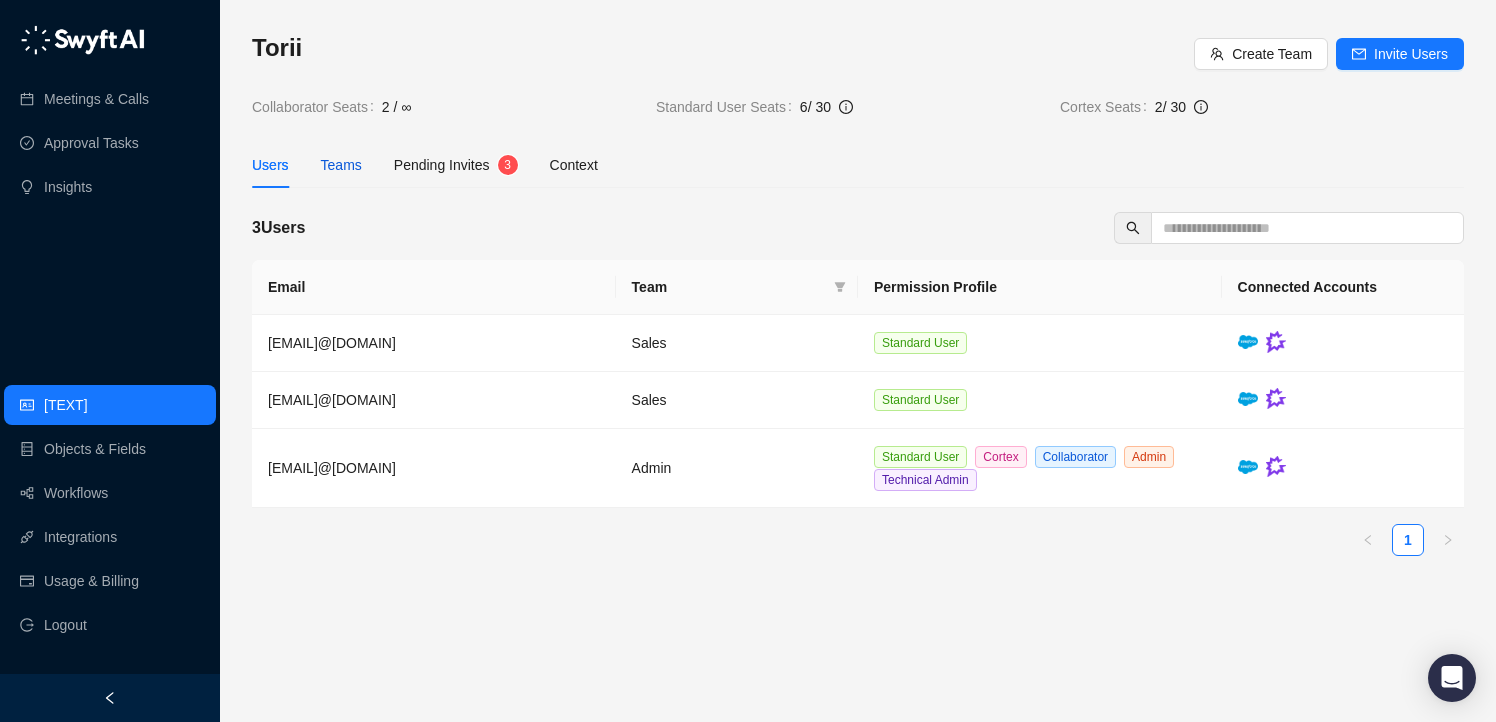 click on "Teams" at bounding box center (341, 165) 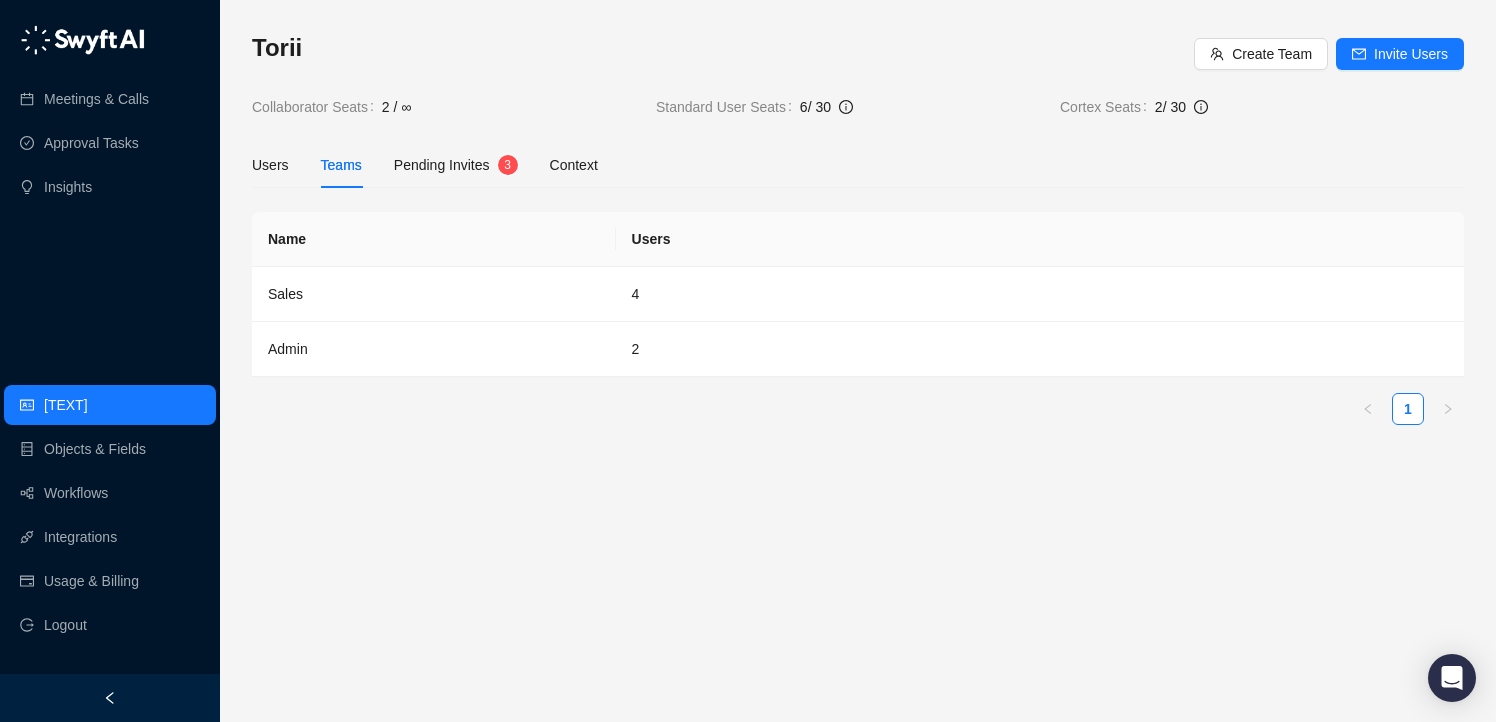 click on "Pending Invites" at bounding box center [442, 165] 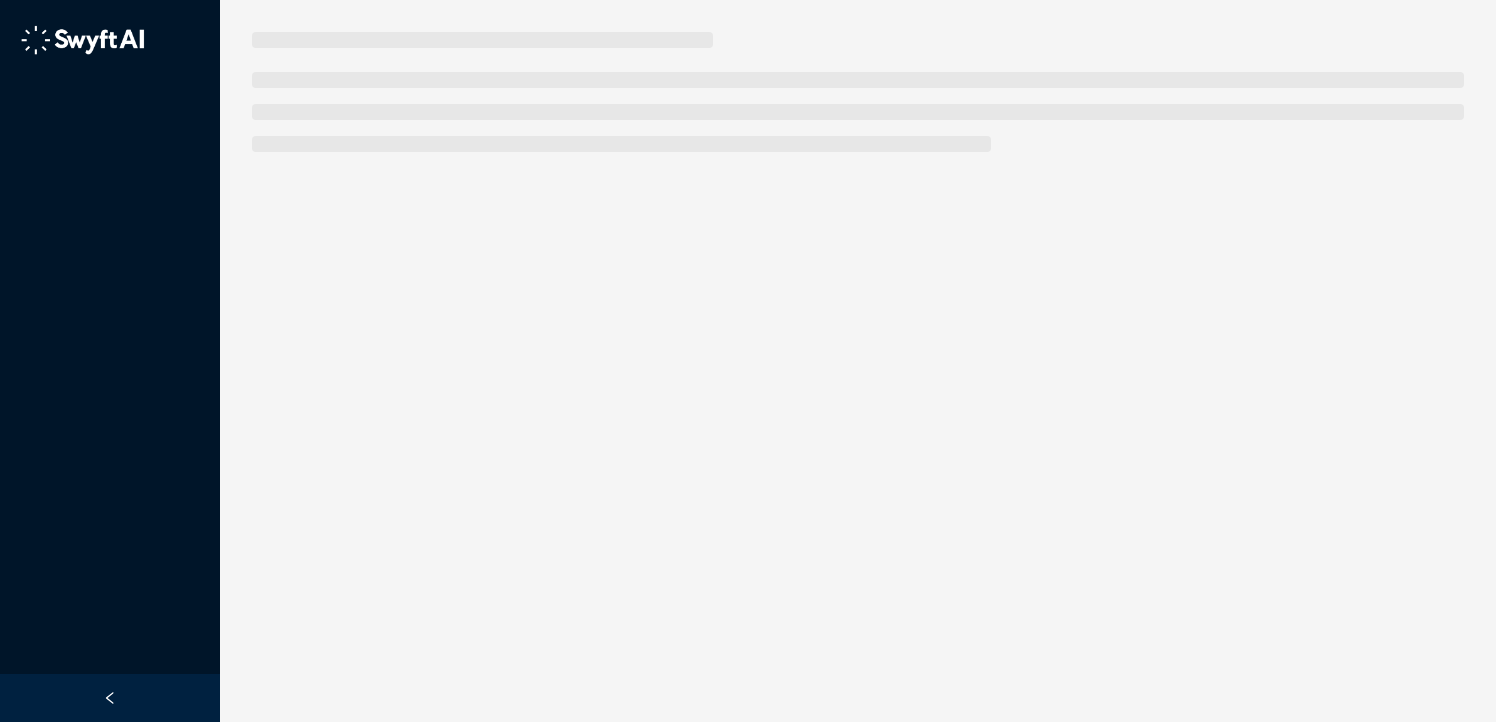 scroll, scrollTop: 0, scrollLeft: 0, axis: both 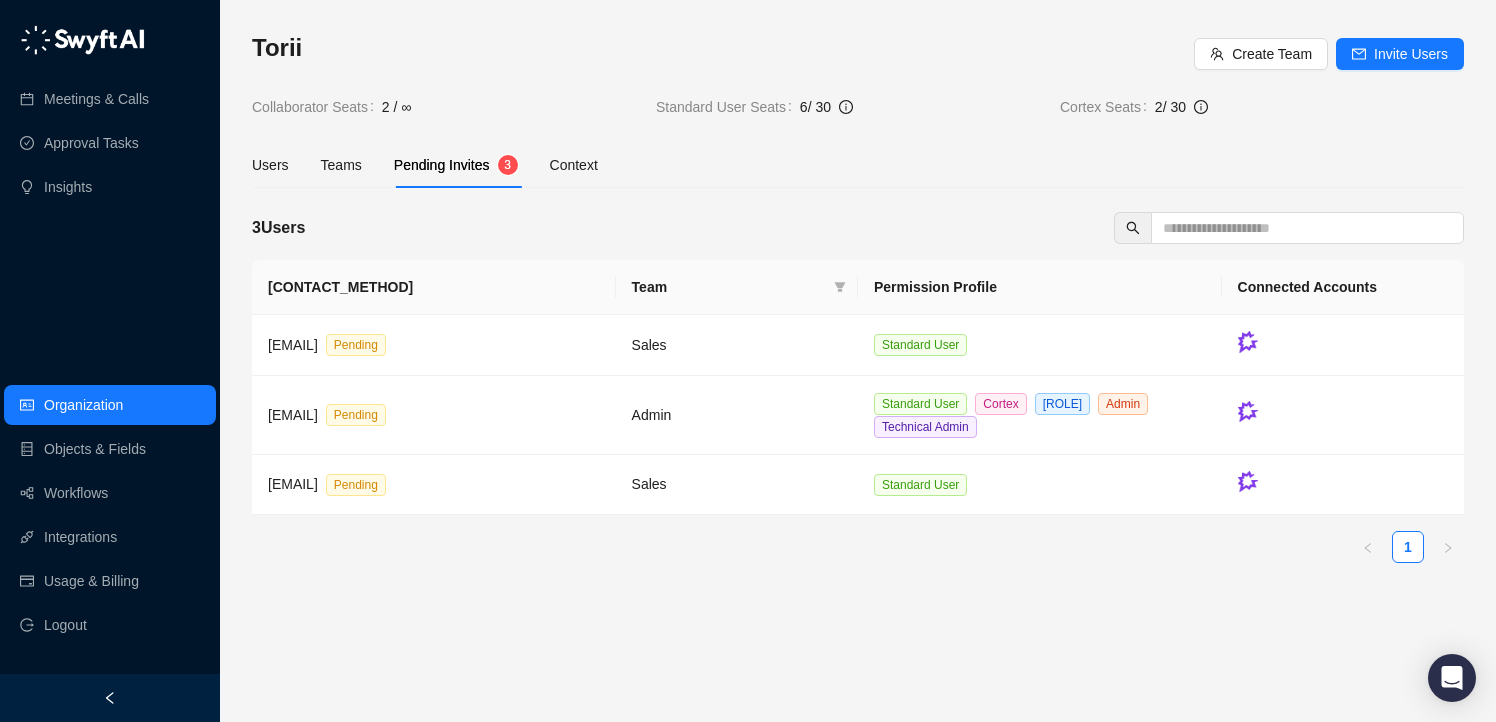 click on "Torii" at bounding box center [723, 48] 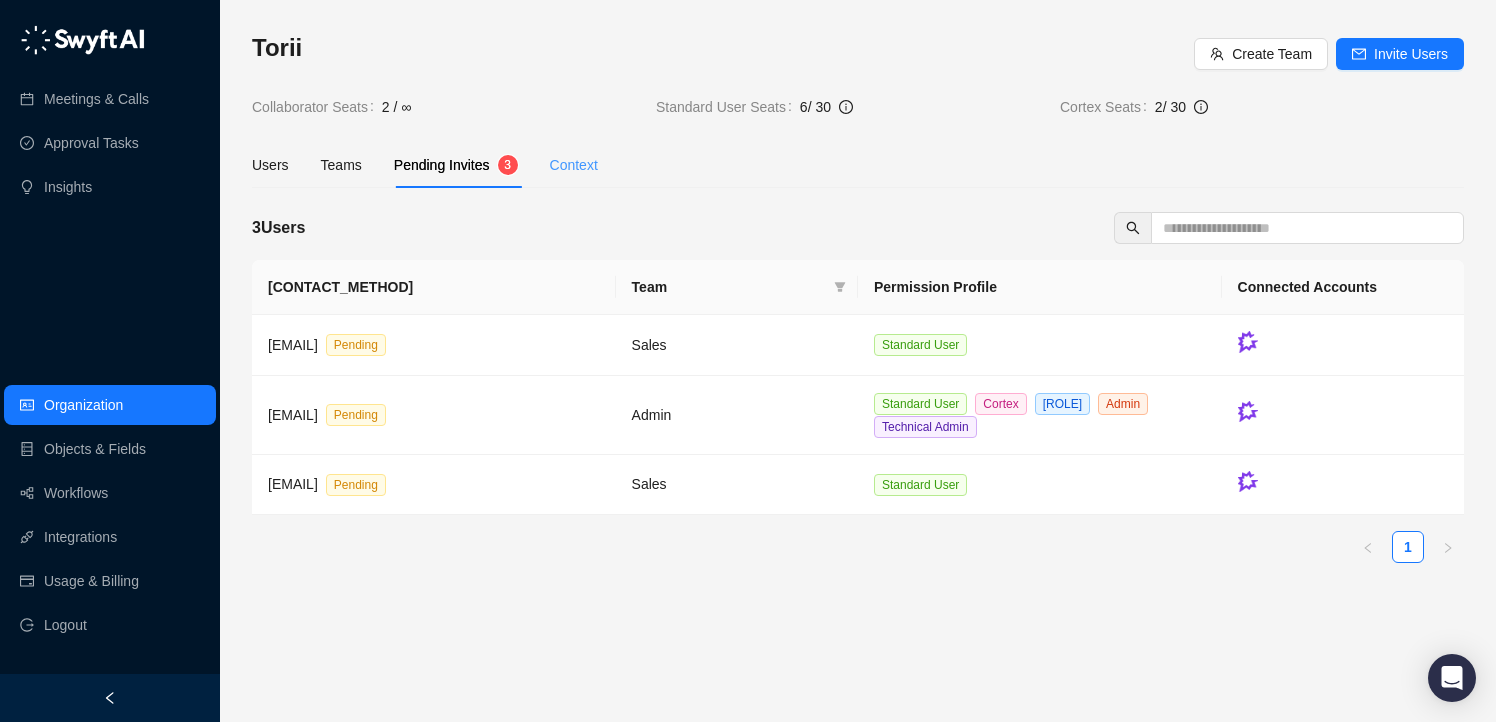 click on "Context" at bounding box center [574, 165] 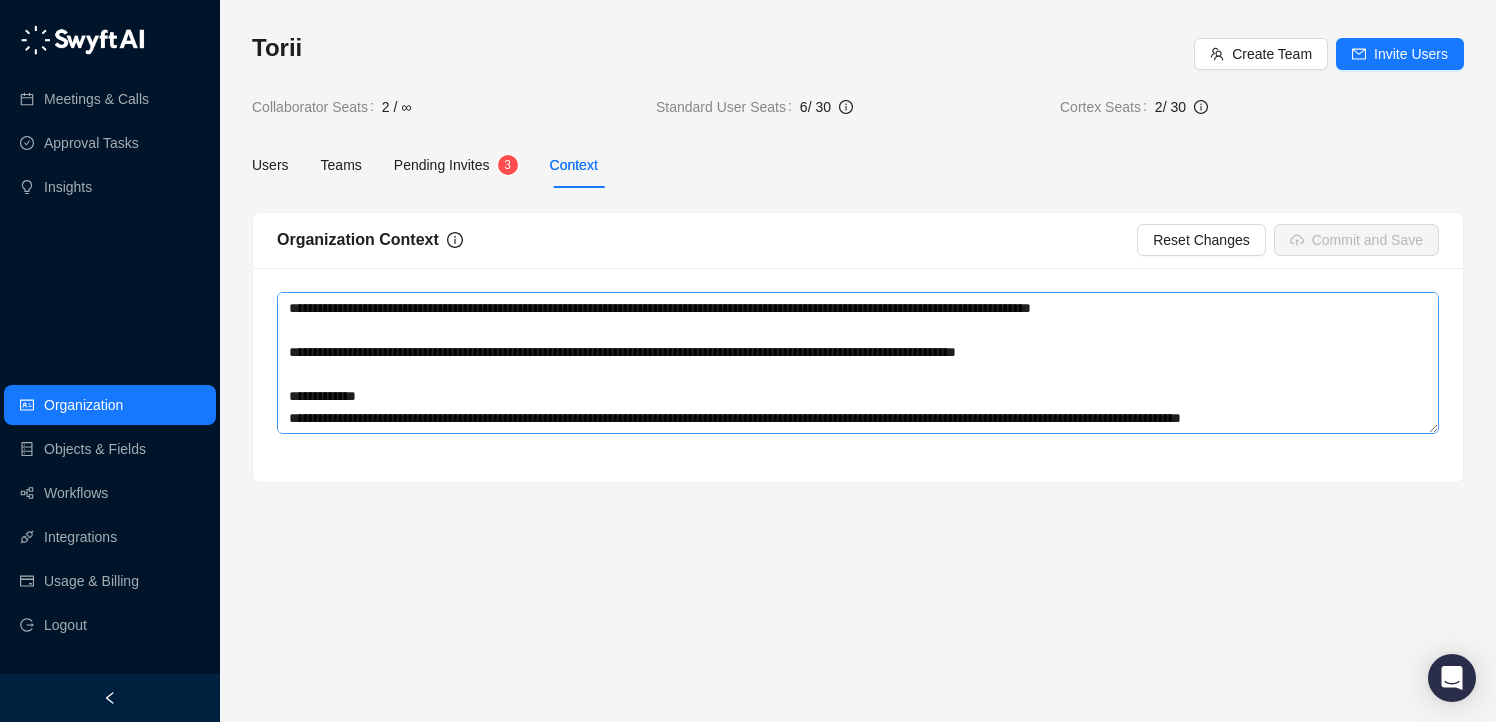 scroll, scrollTop: 264, scrollLeft: 0, axis: vertical 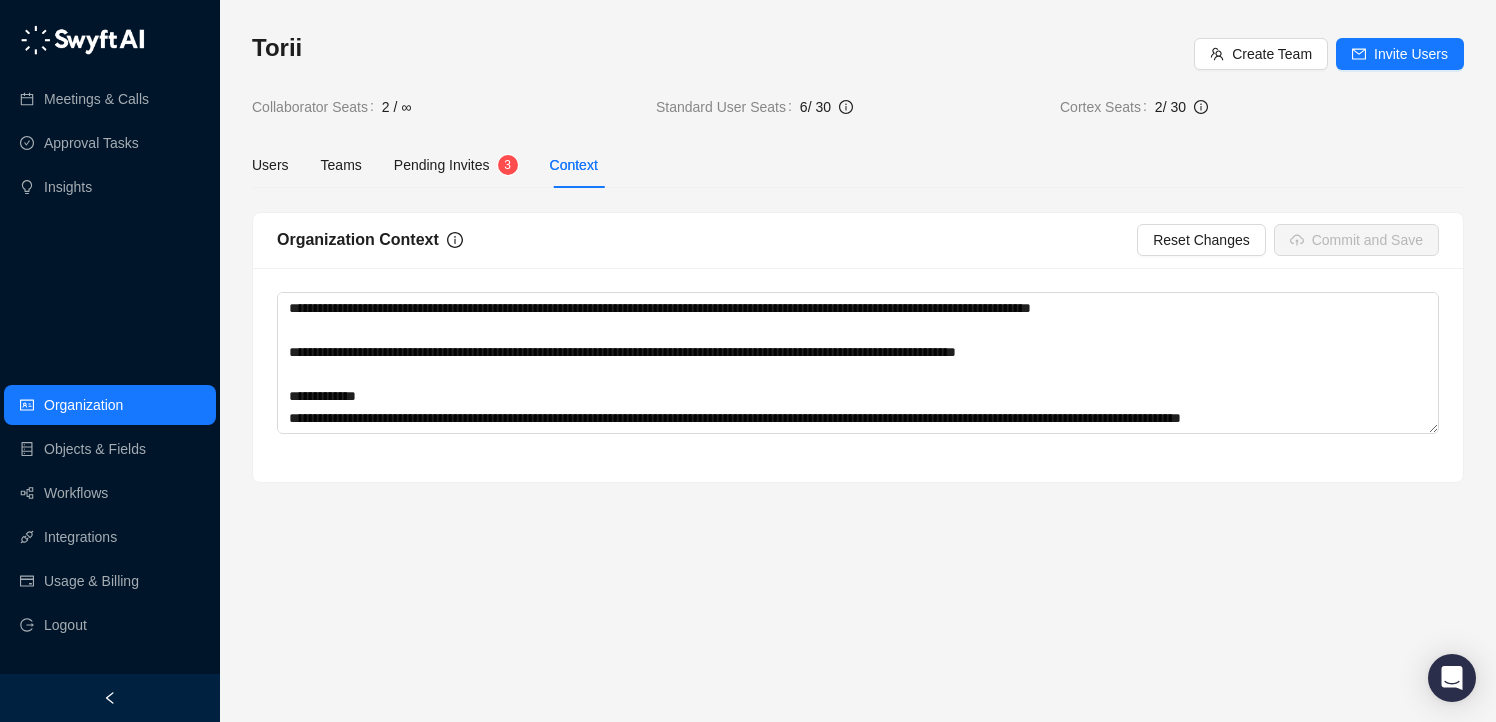 click on "Pending Invites" at bounding box center [442, 165] 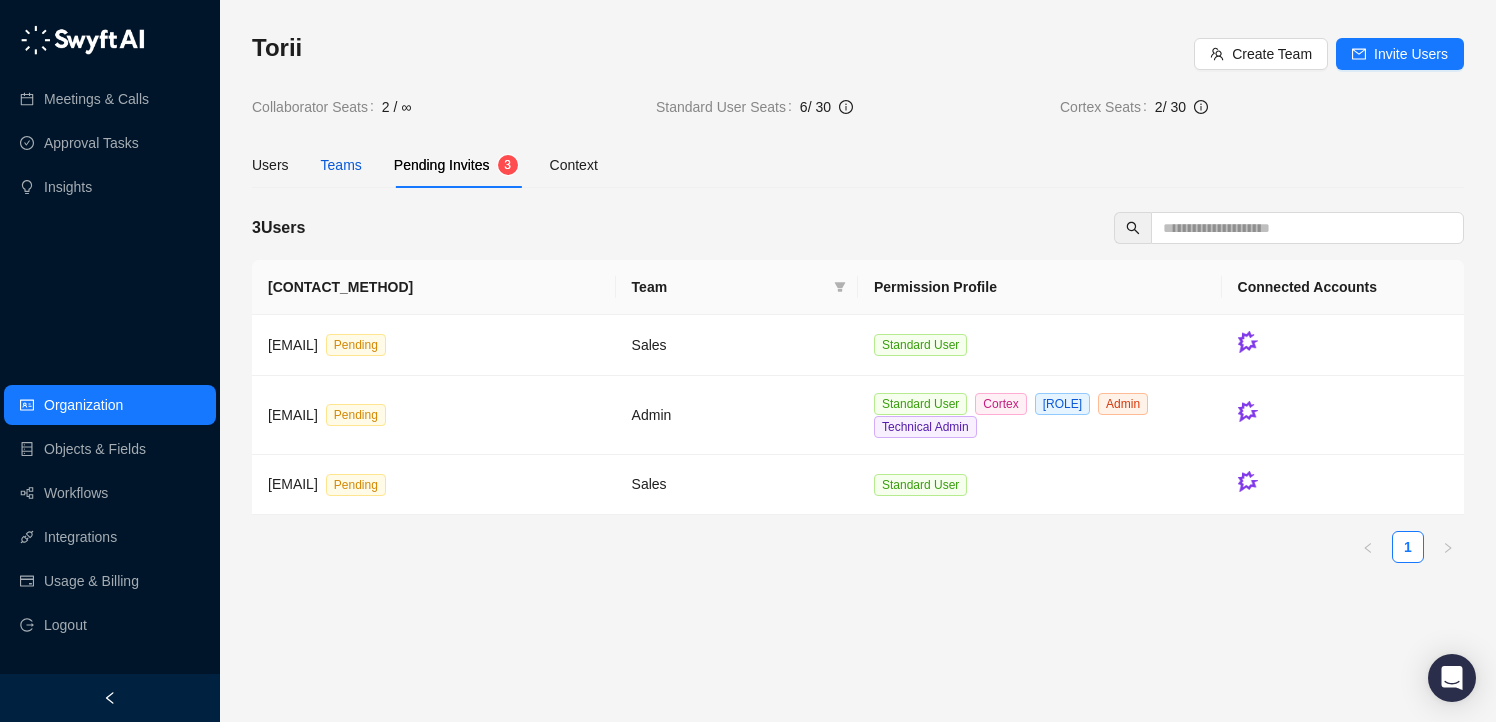 click on "Teams" at bounding box center [341, 165] 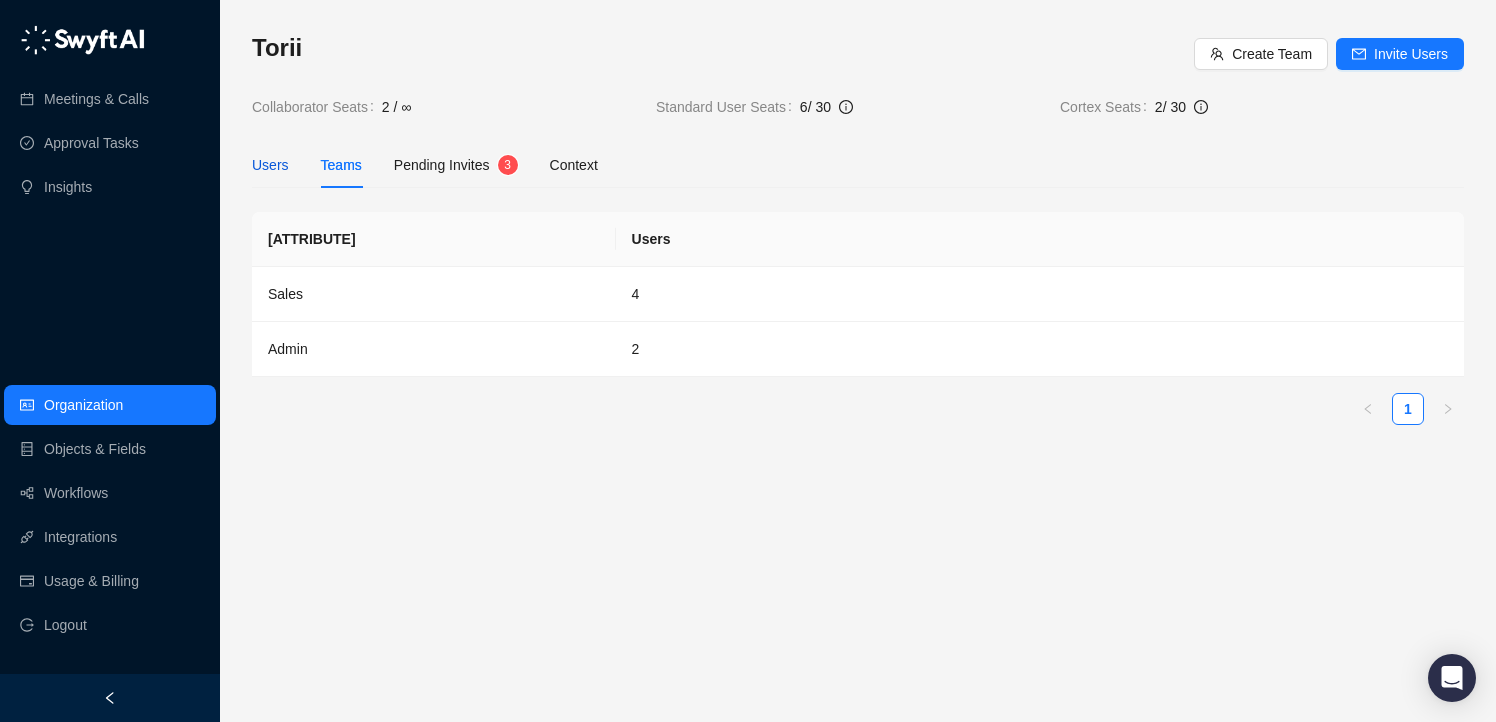 click on "Users" at bounding box center (270, 165) 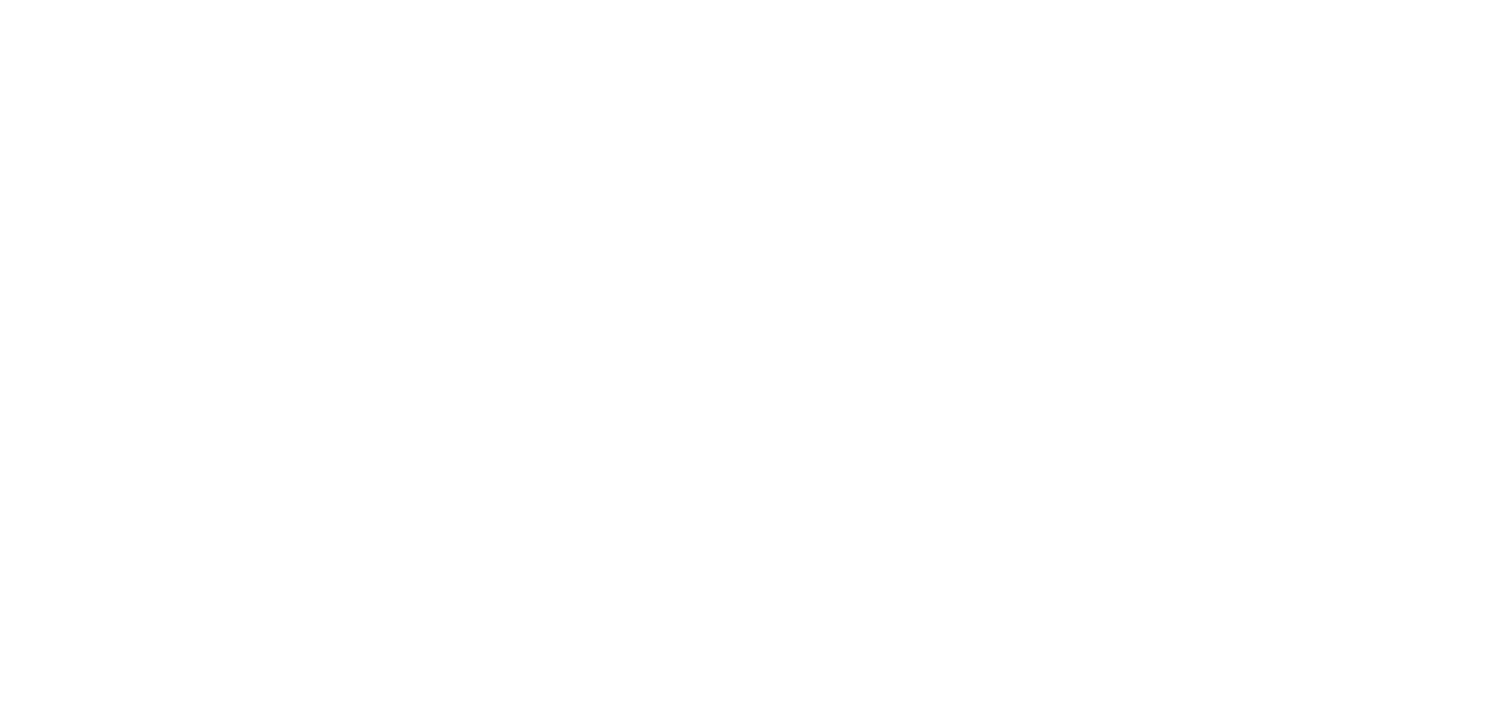 scroll, scrollTop: 0, scrollLeft: 0, axis: both 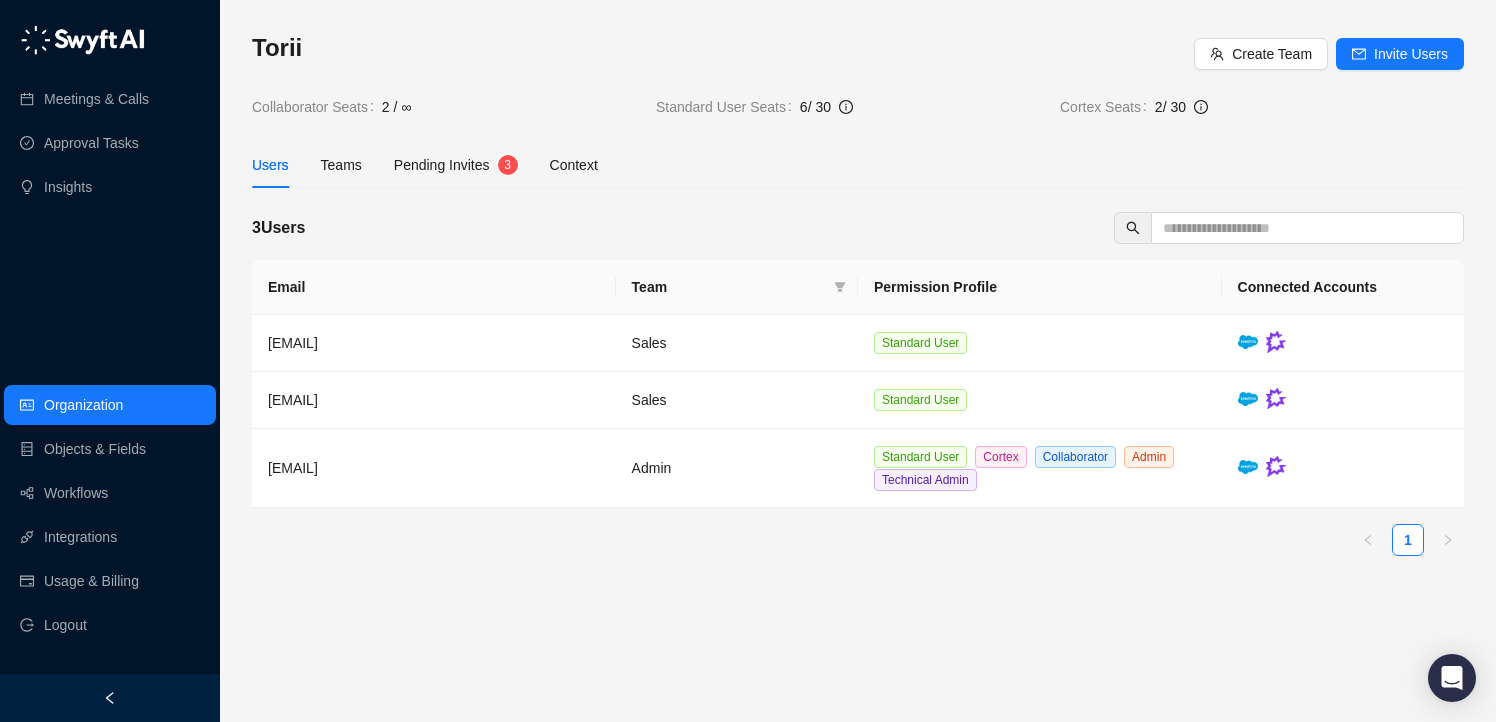 click on "Pending Invites" at bounding box center (442, 165) 